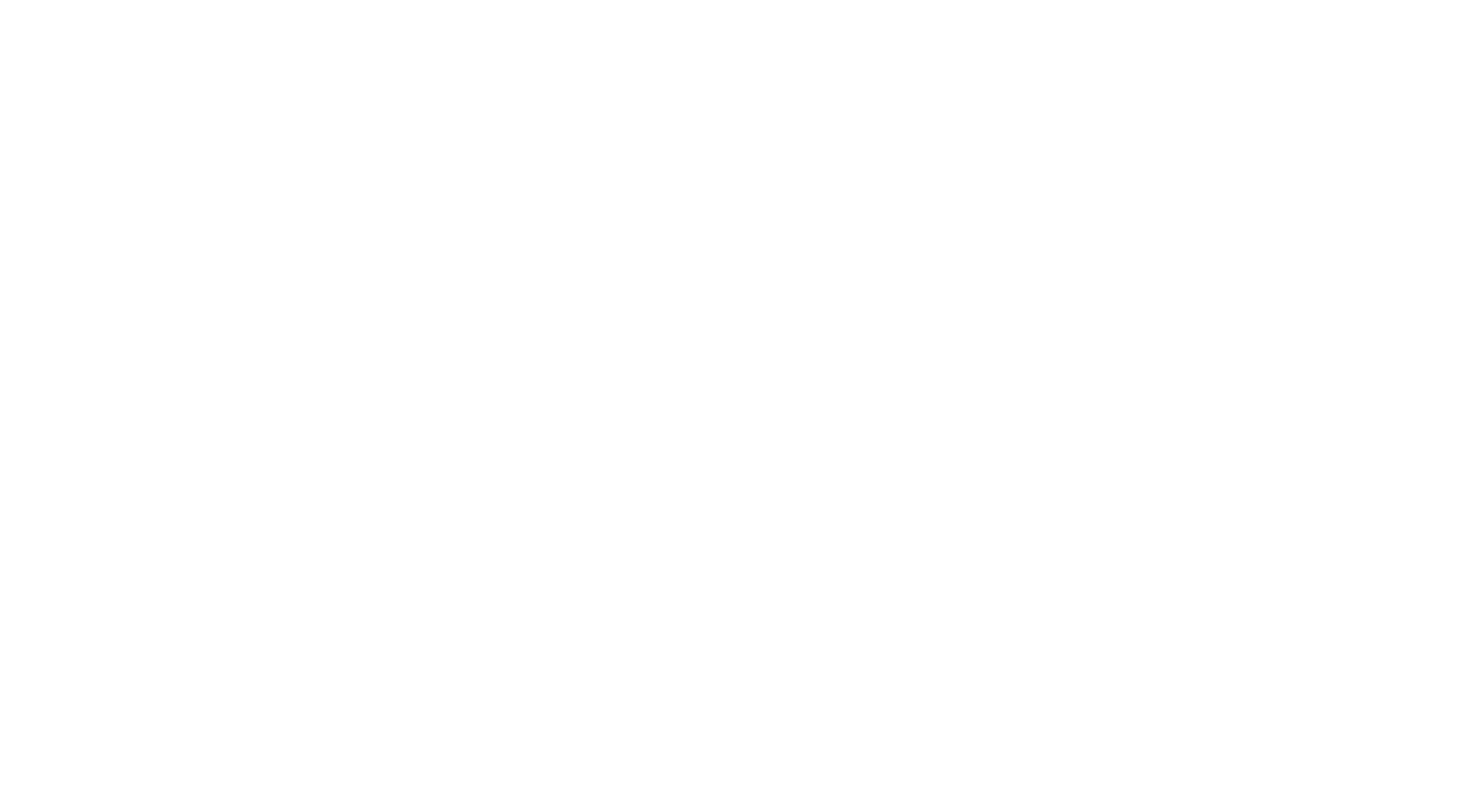 scroll, scrollTop: 0, scrollLeft: 0, axis: both 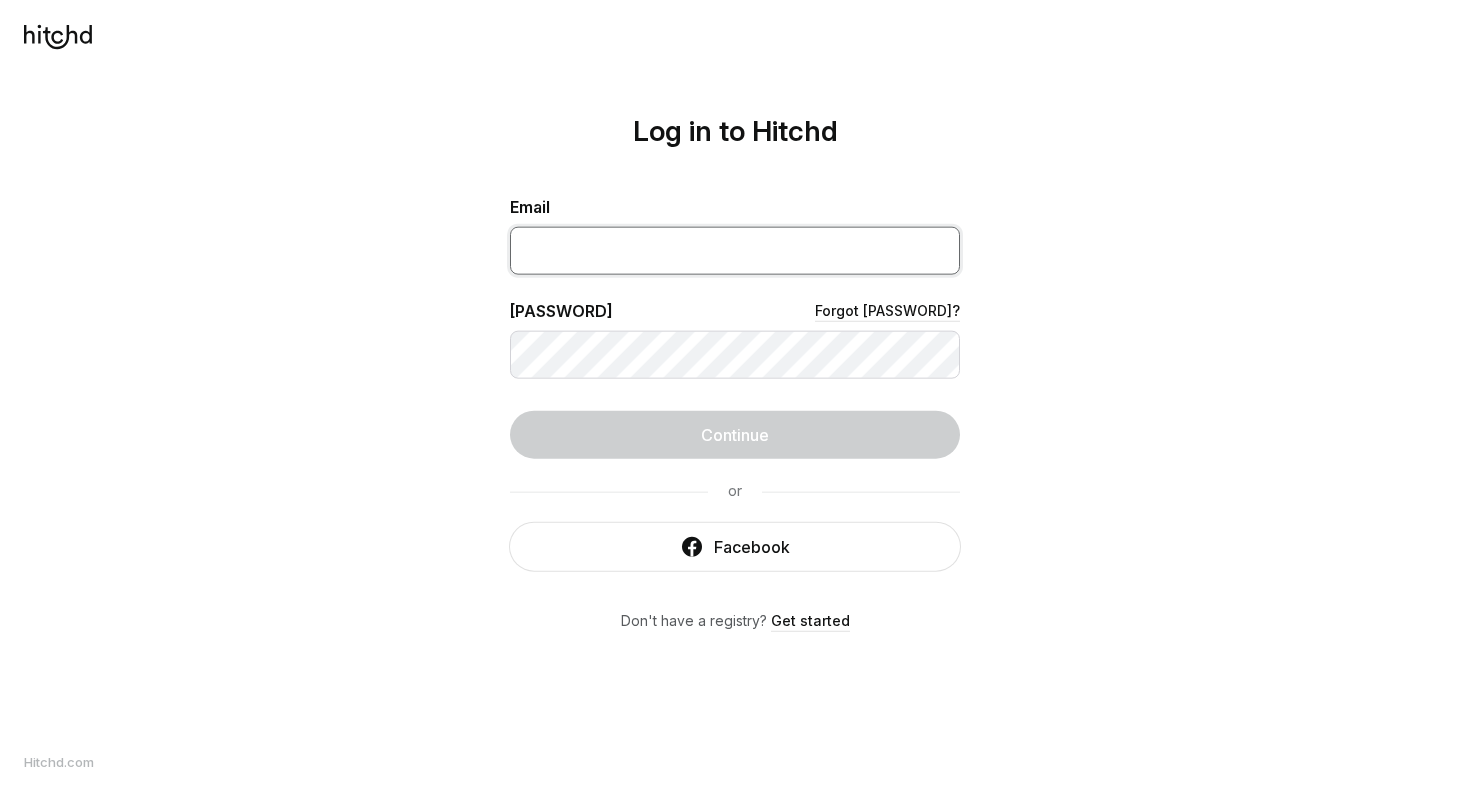 click at bounding box center (735, 251) 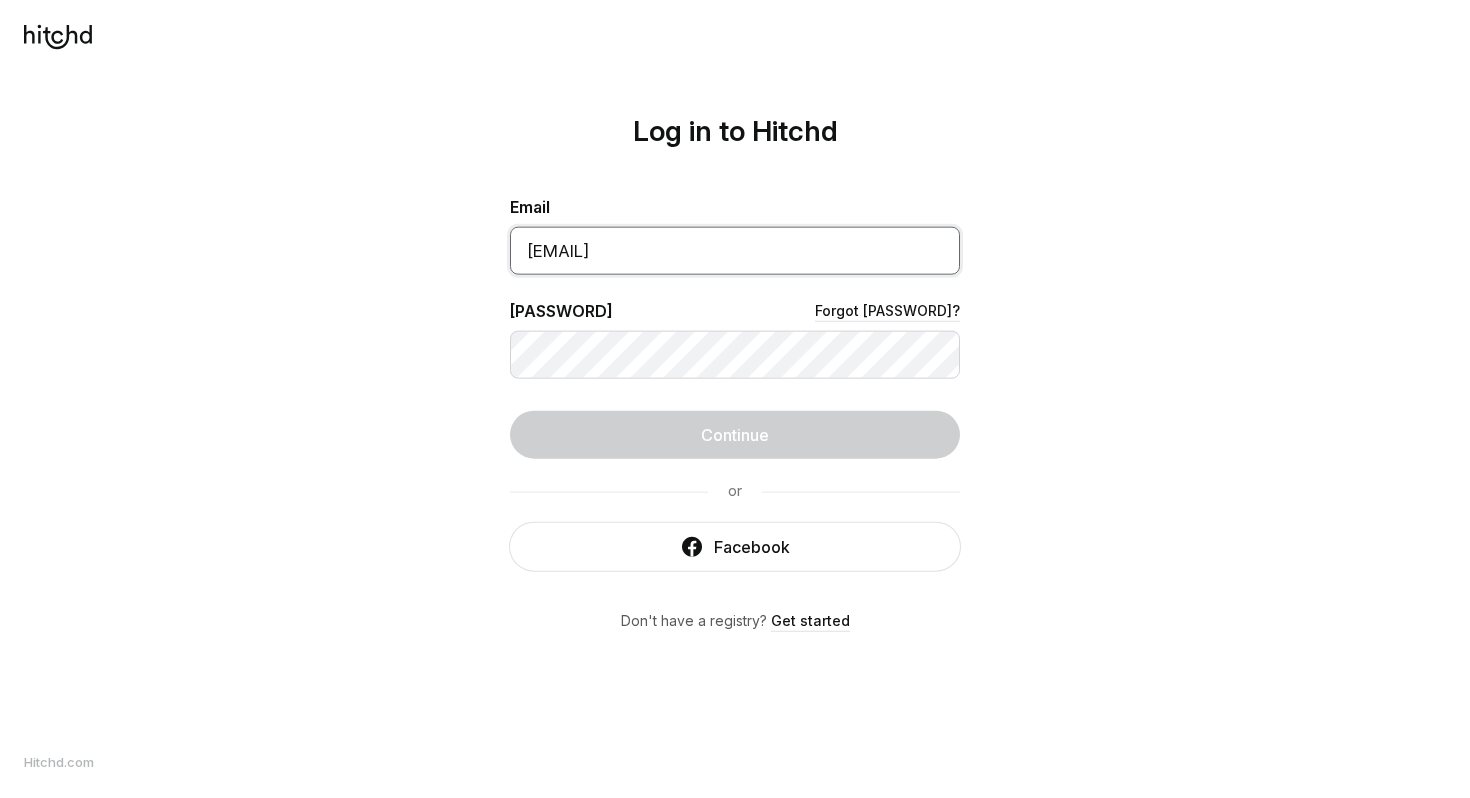 type on "[EMAIL]" 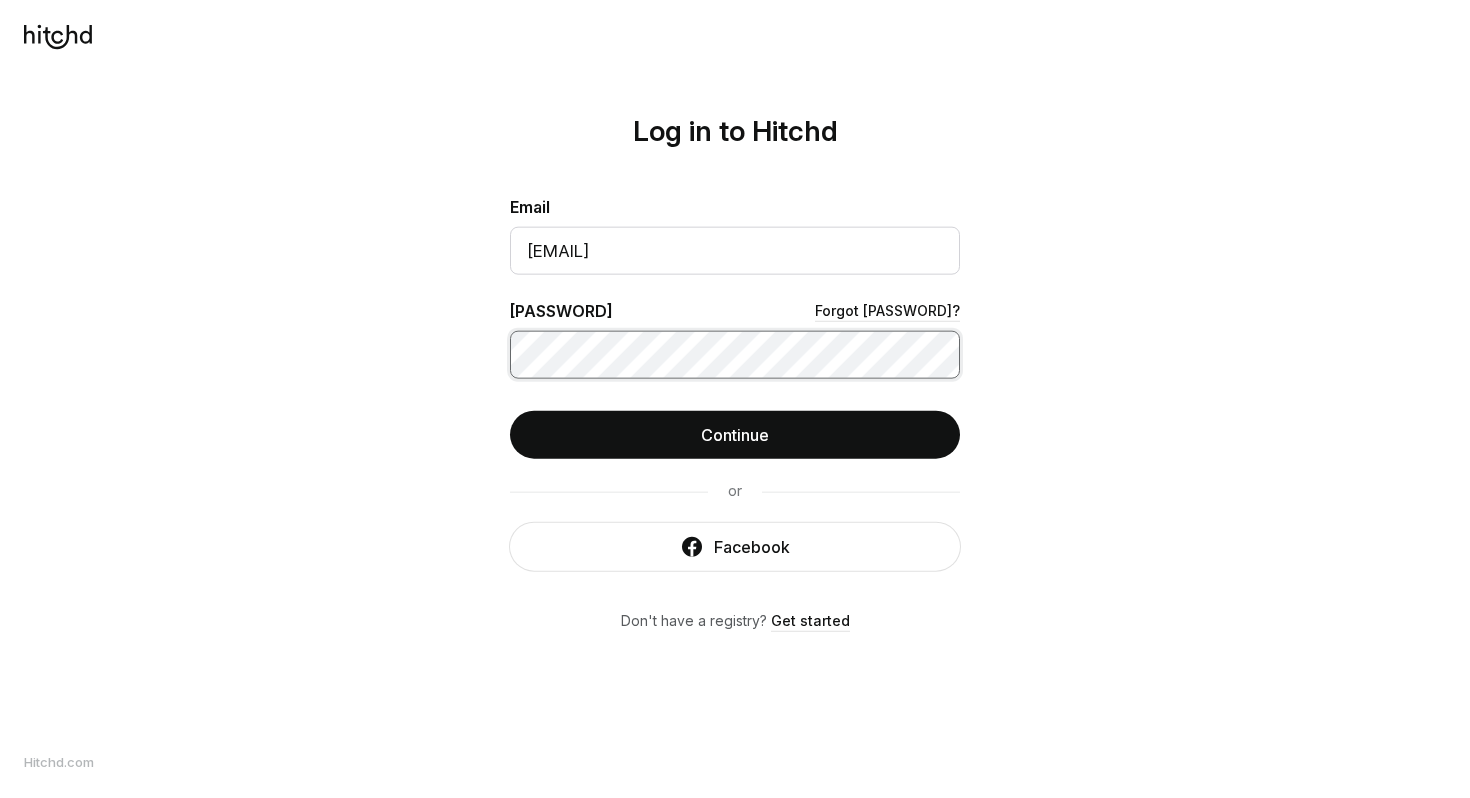 click on "Continue" at bounding box center (735, 435) 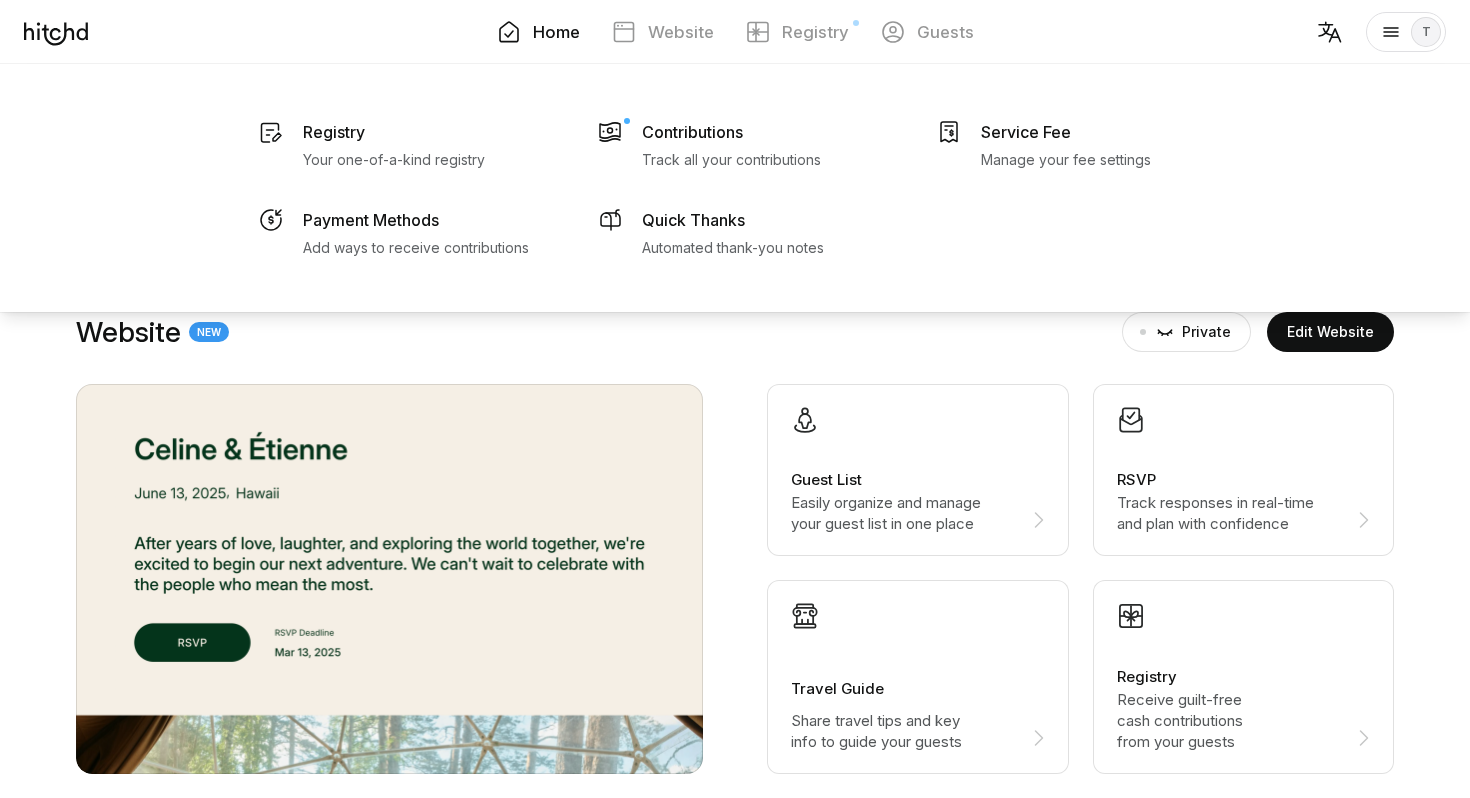click on "Registry
Your one-of-a-kind registry
Payment Methods
Add ways to receive contributions
Contributions
Track all your contributions
Quick Thanks
Automated thank-you notes" at bounding box center [735, 188] 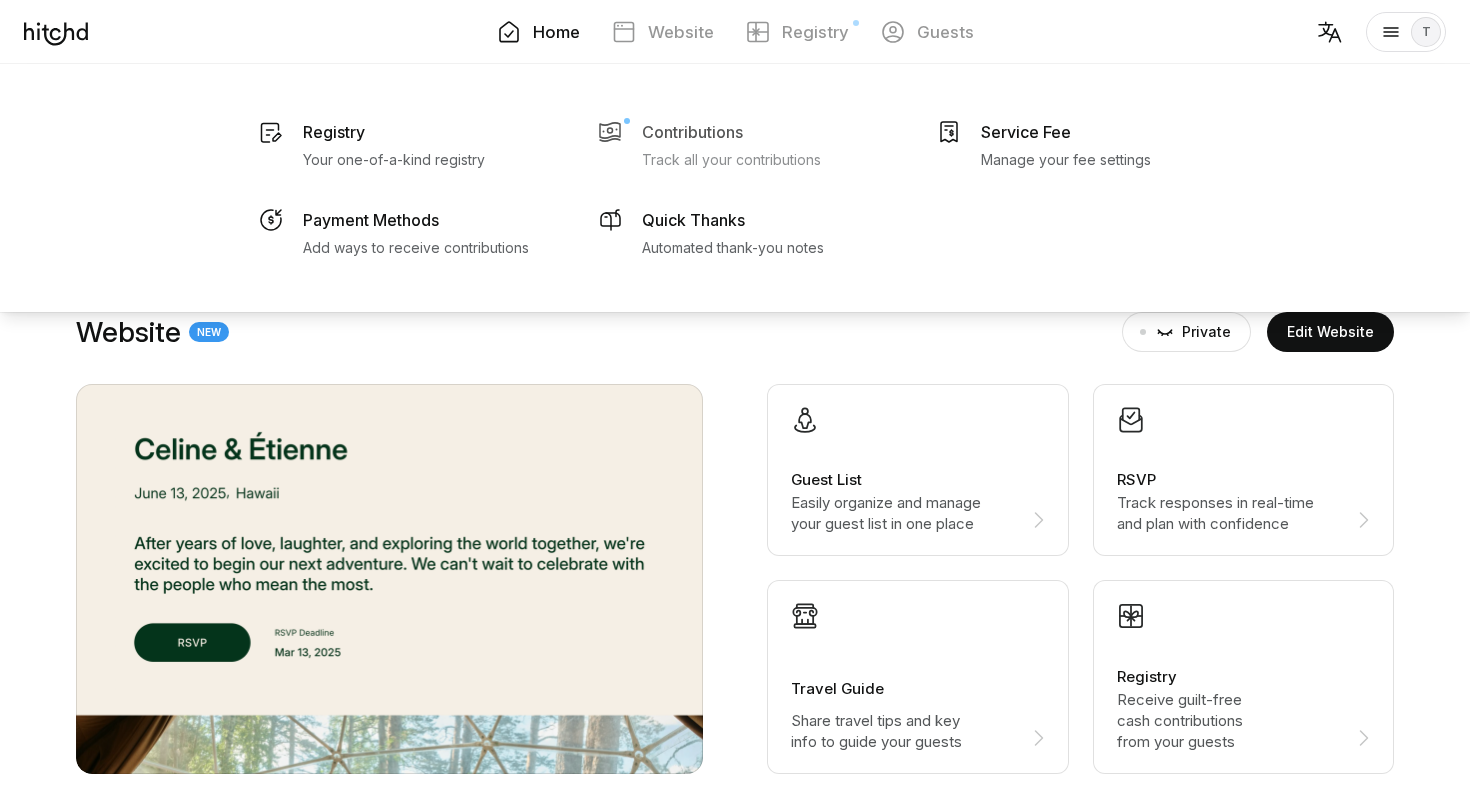 click on "Contributions
Track all your contributions" at bounding box center [394, 144] 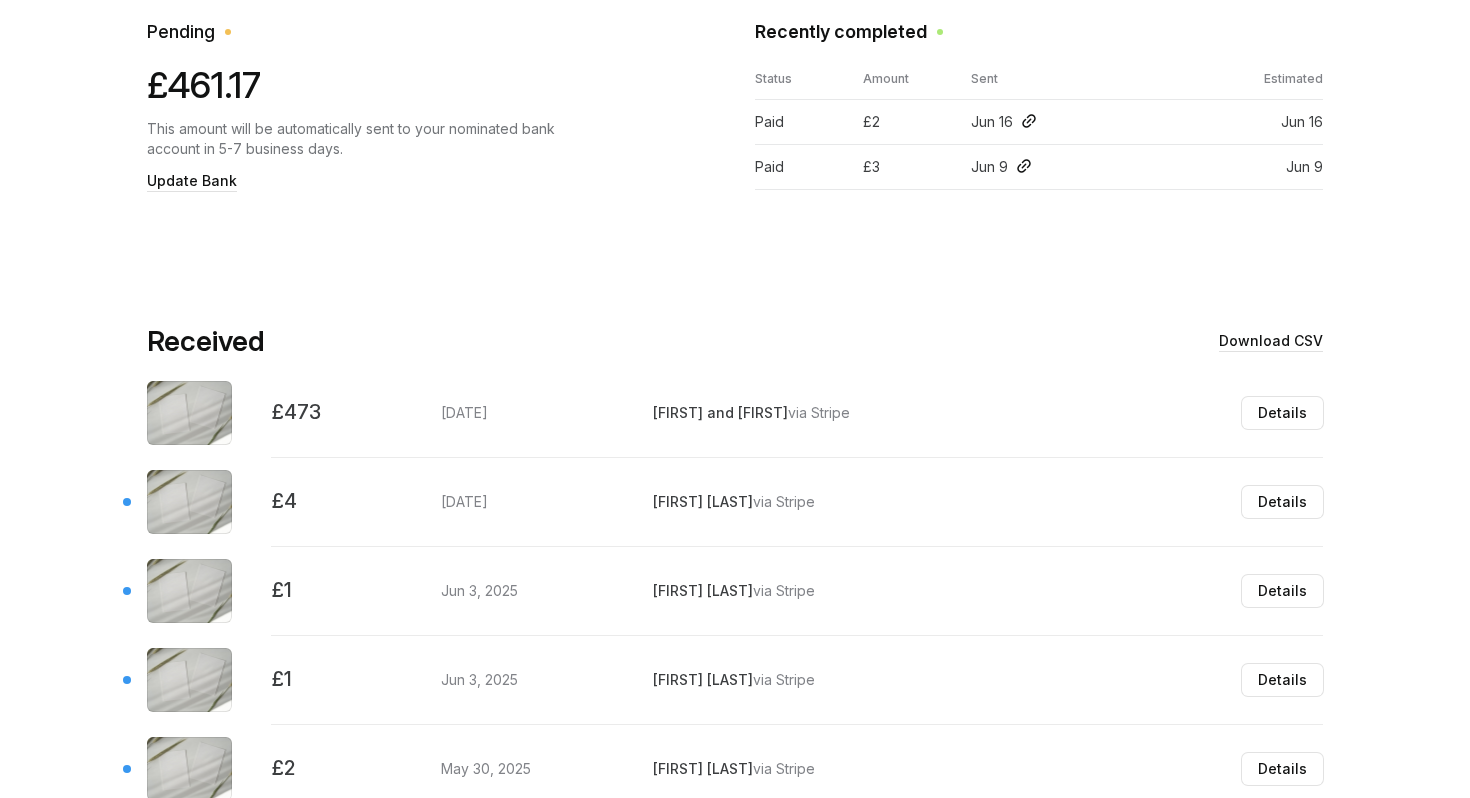 scroll, scrollTop: 583, scrollLeft: 0, axis: vertical 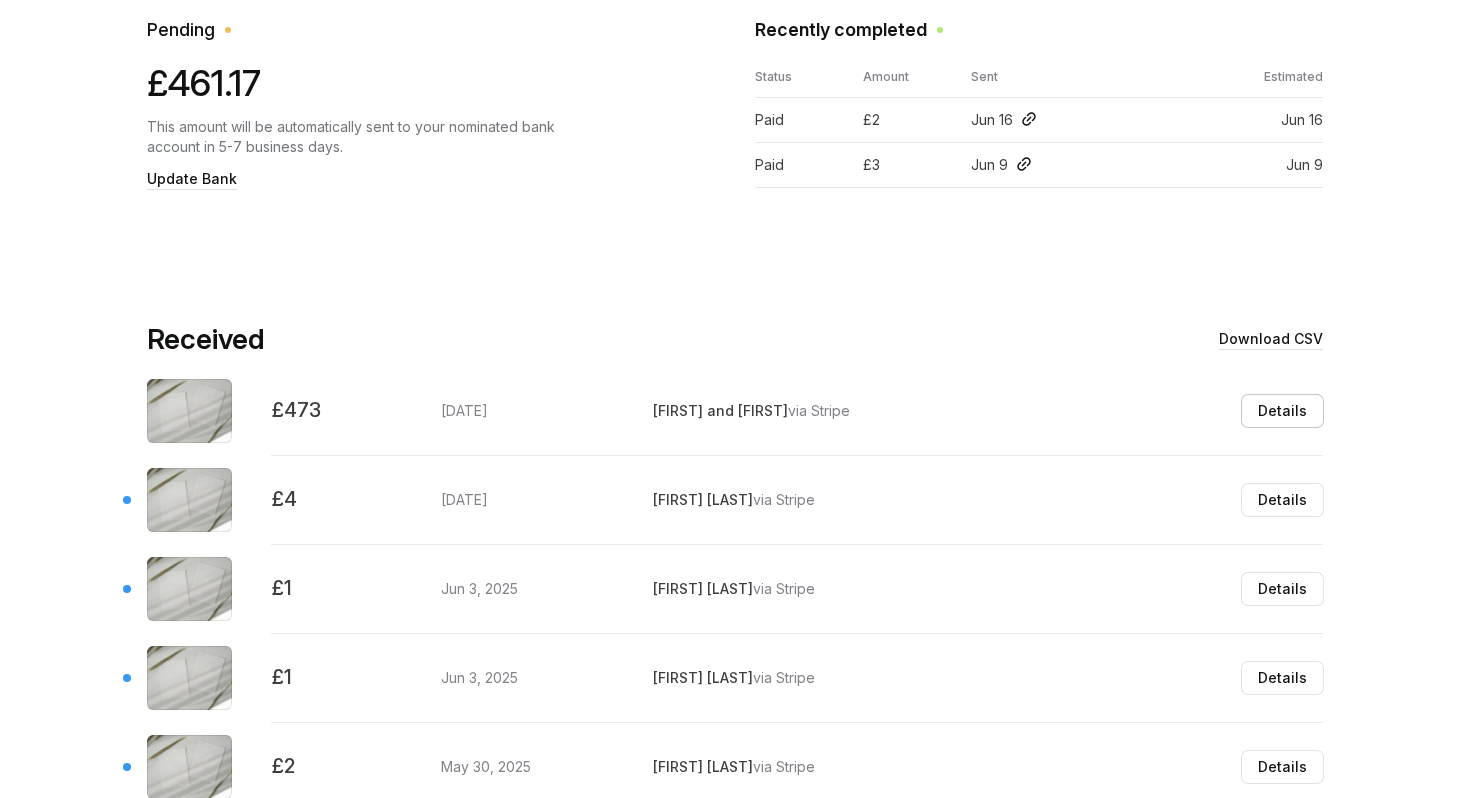 click on "Details" at bounding box center (1282, 411) 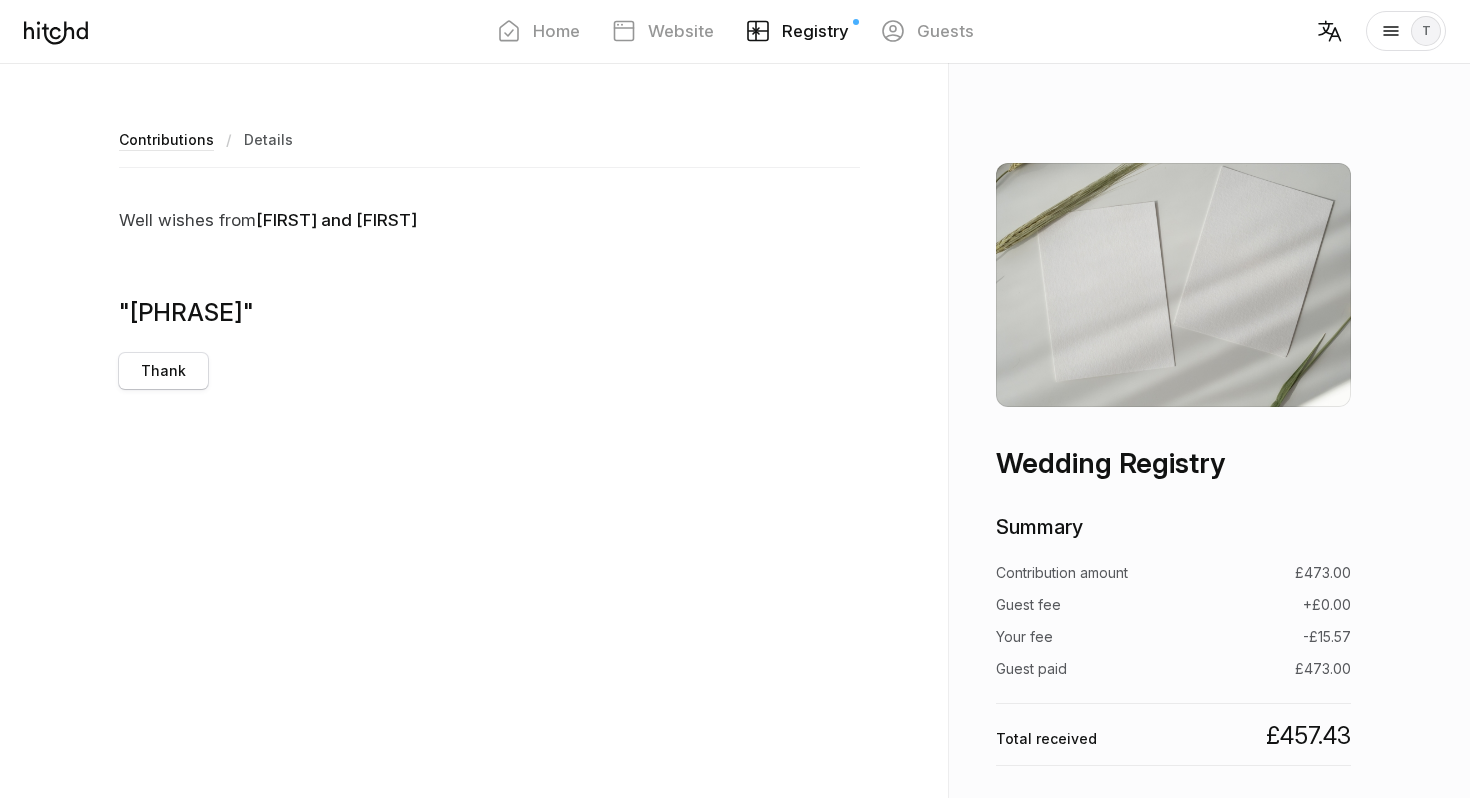 scroll, scrollTop: 0, scrollLeft: 0, axis: both 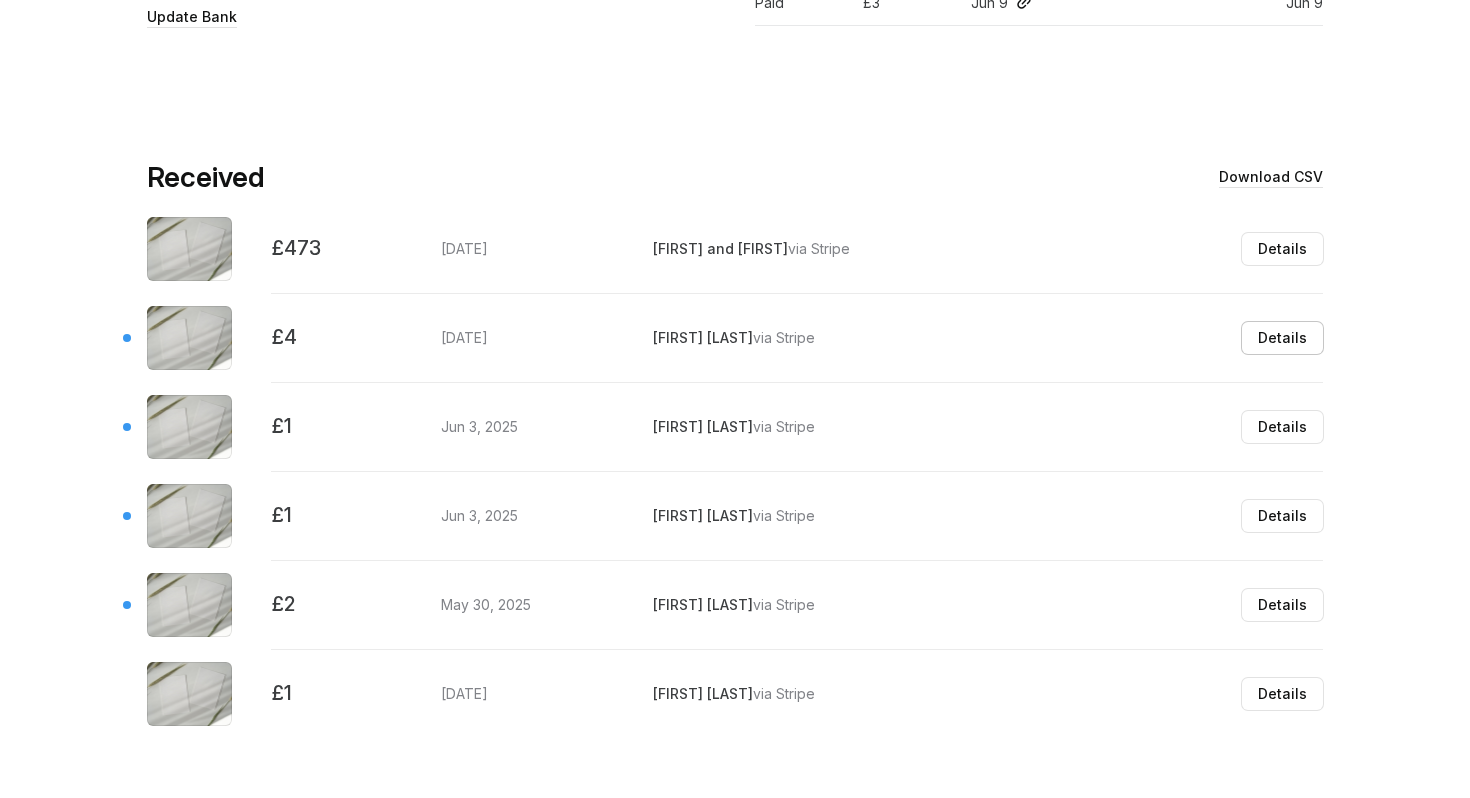 click on "Details" at bounding box center [1282, 338] 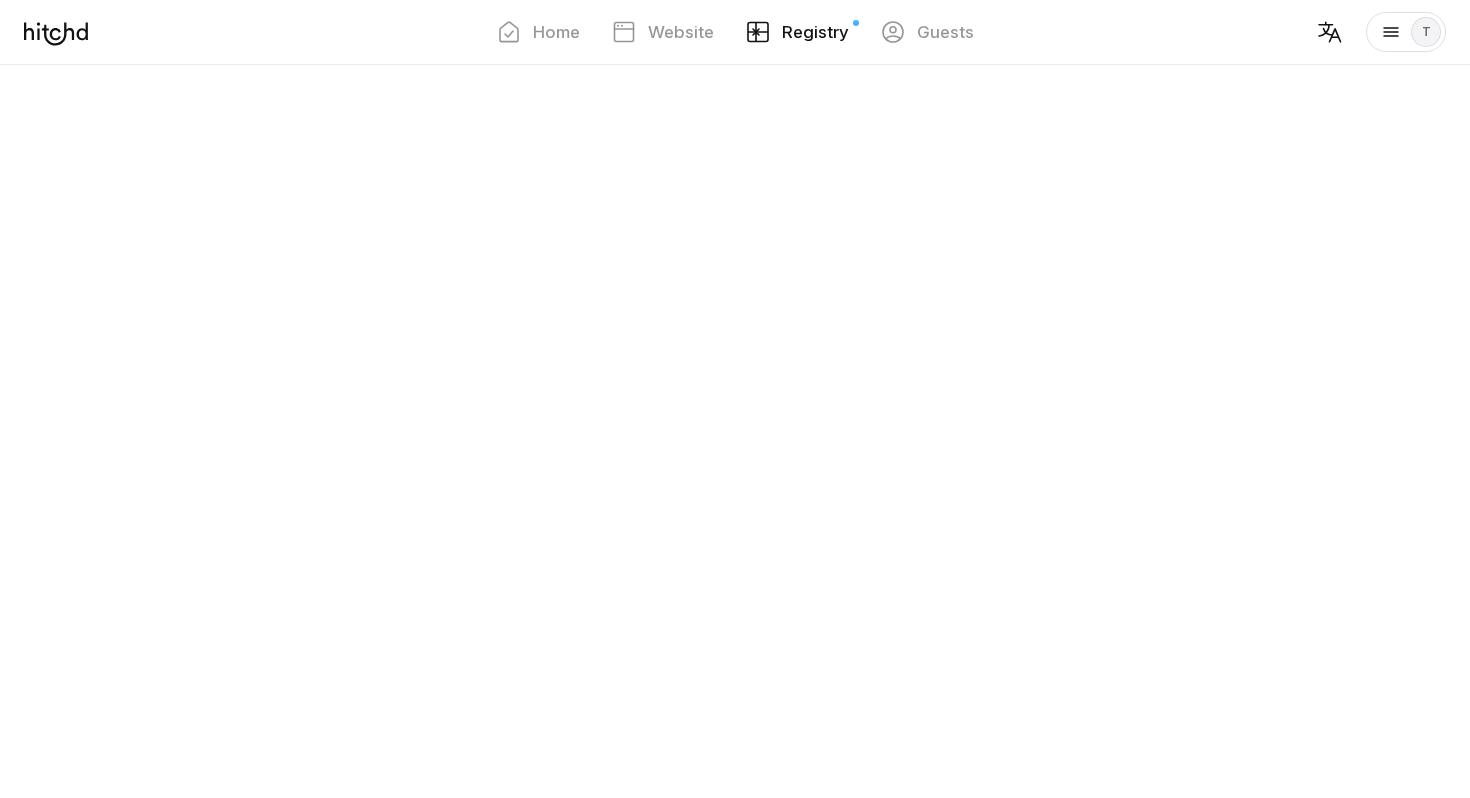 scroll, scrollTop: 0, scrollLeft: 0, axis: both 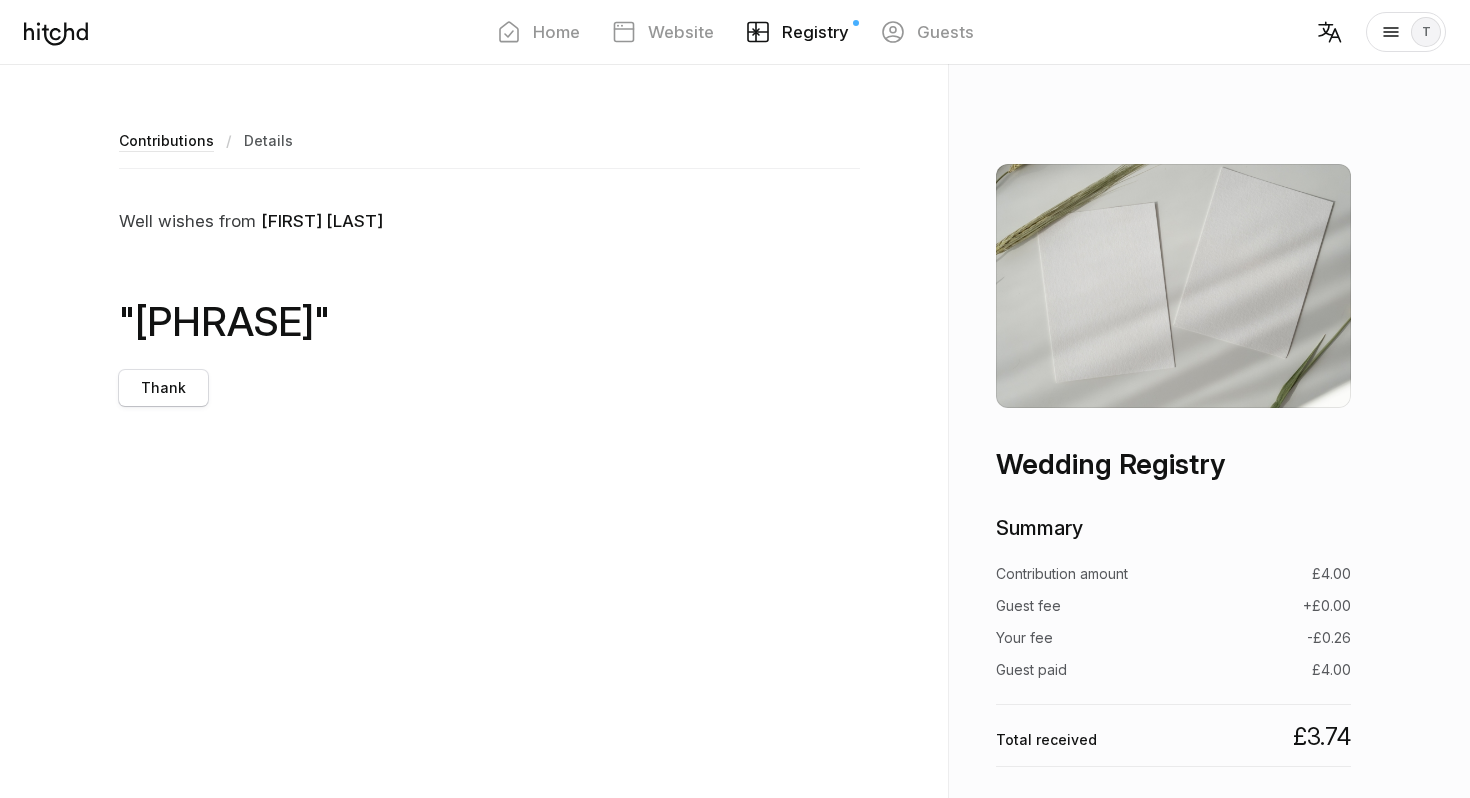 click on "Thank" at bounding box center [163, 388] 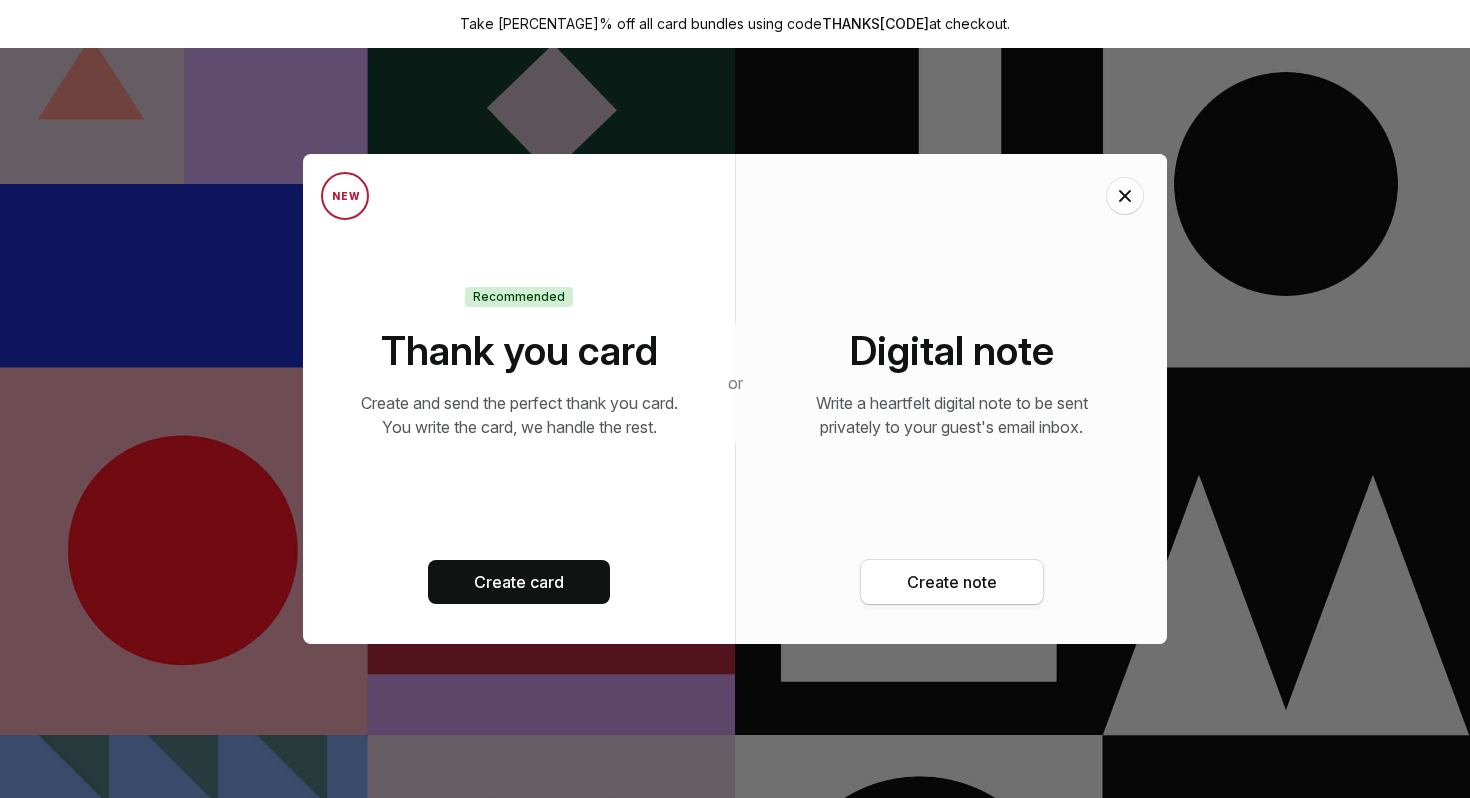 click at bounding box center (1125, 196) 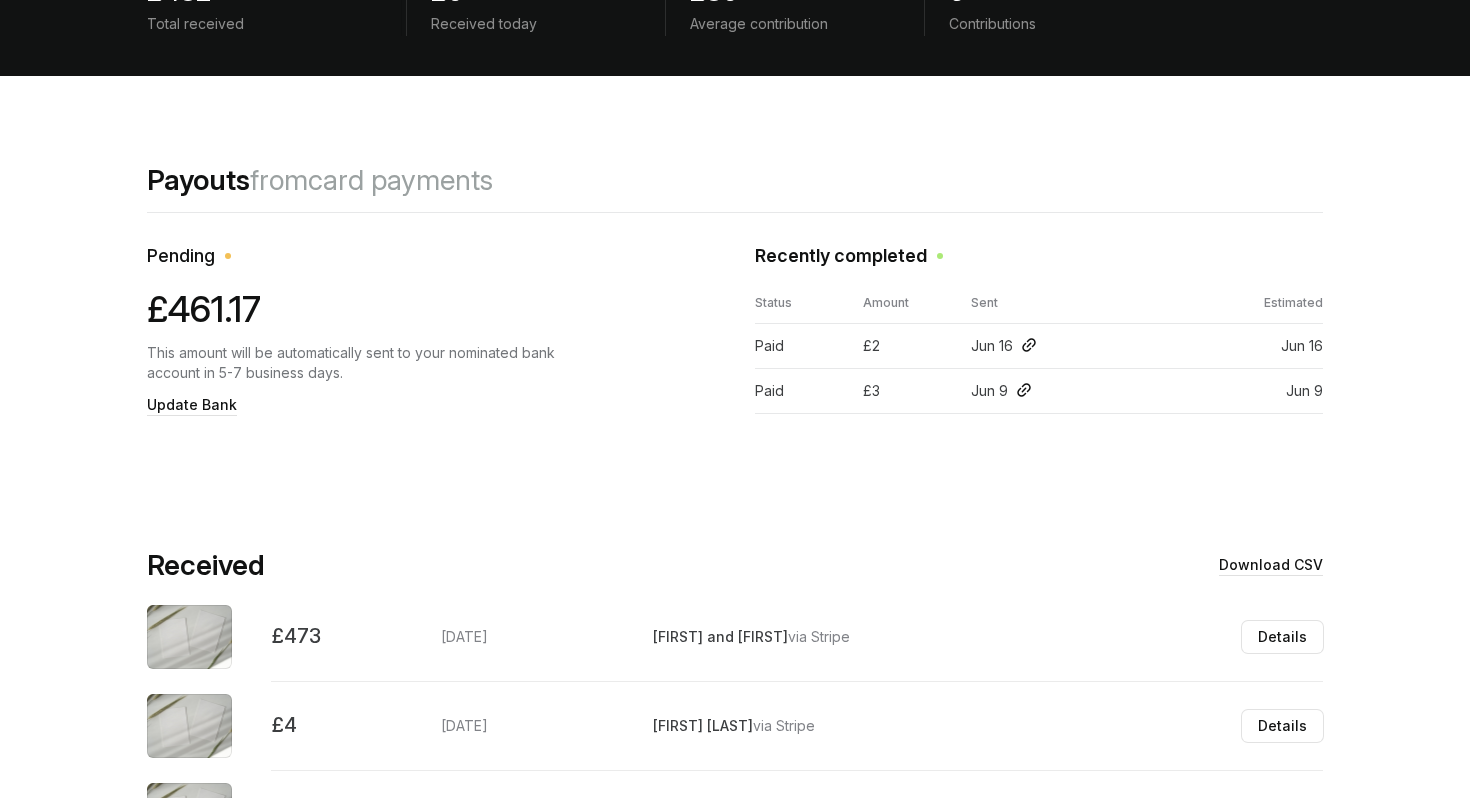 scroll, scrollTop: 0, scrollLeft: 0, axis: both 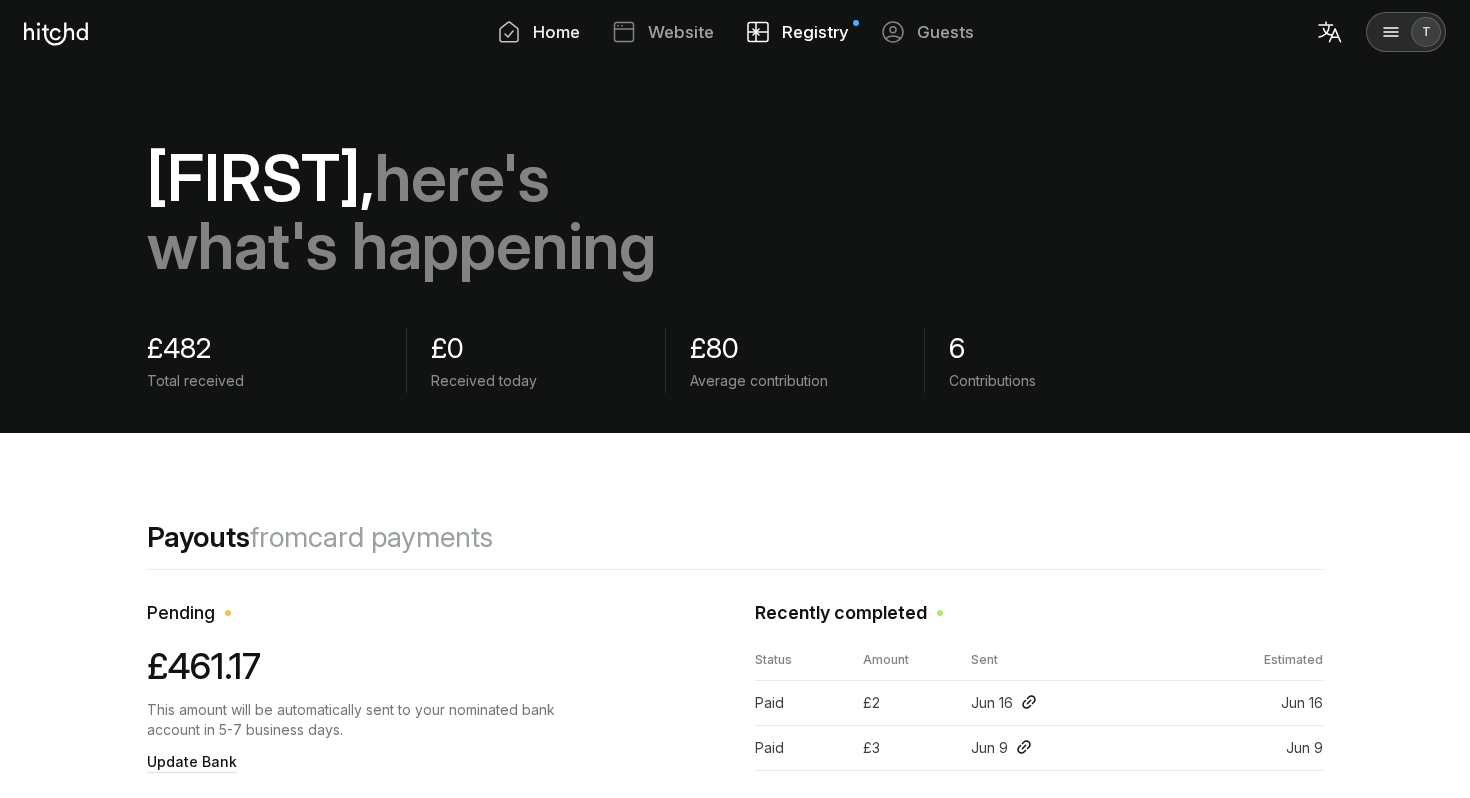 click on "Home" at bounding box center [556, 32] 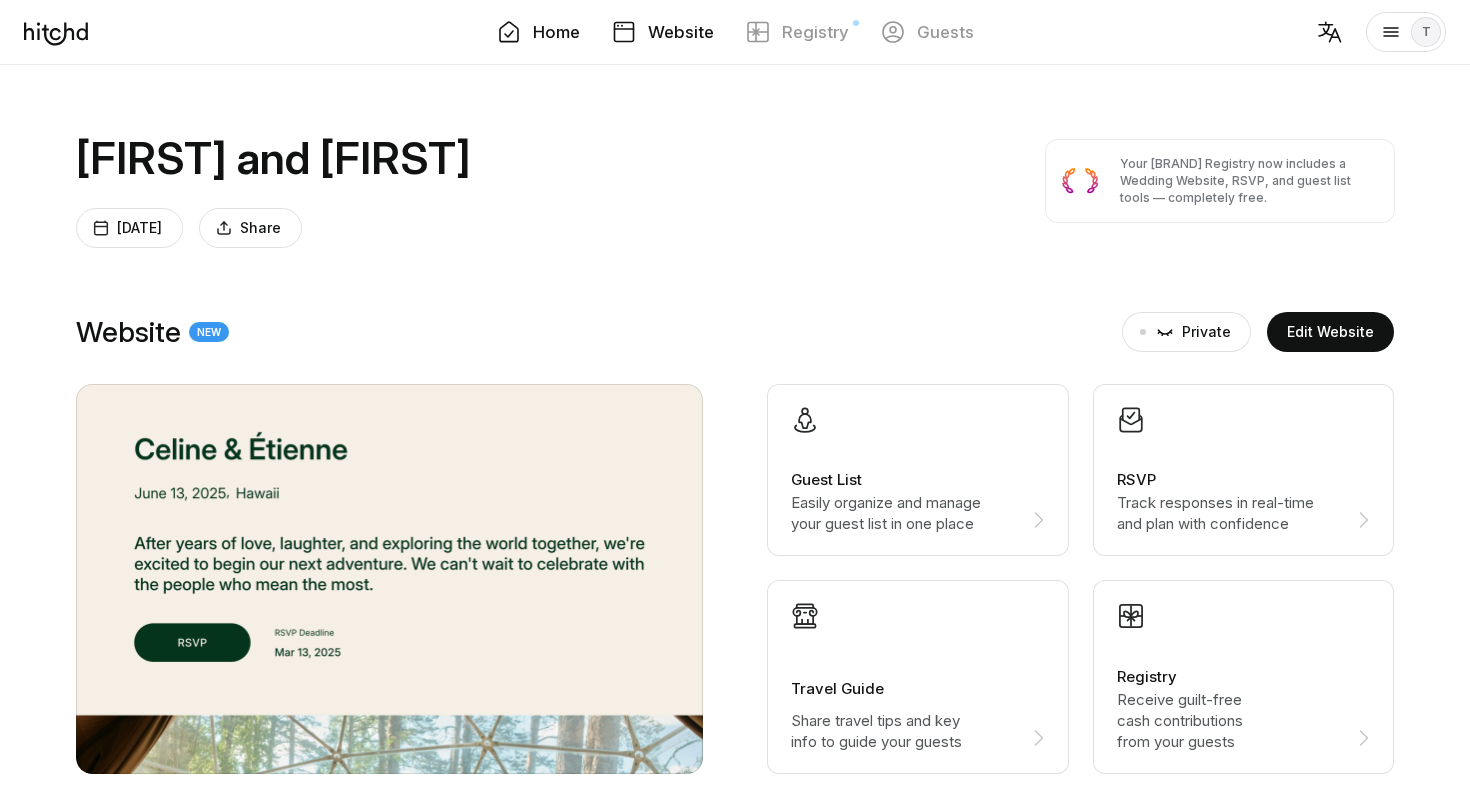 click at bounding box center [624, 32] 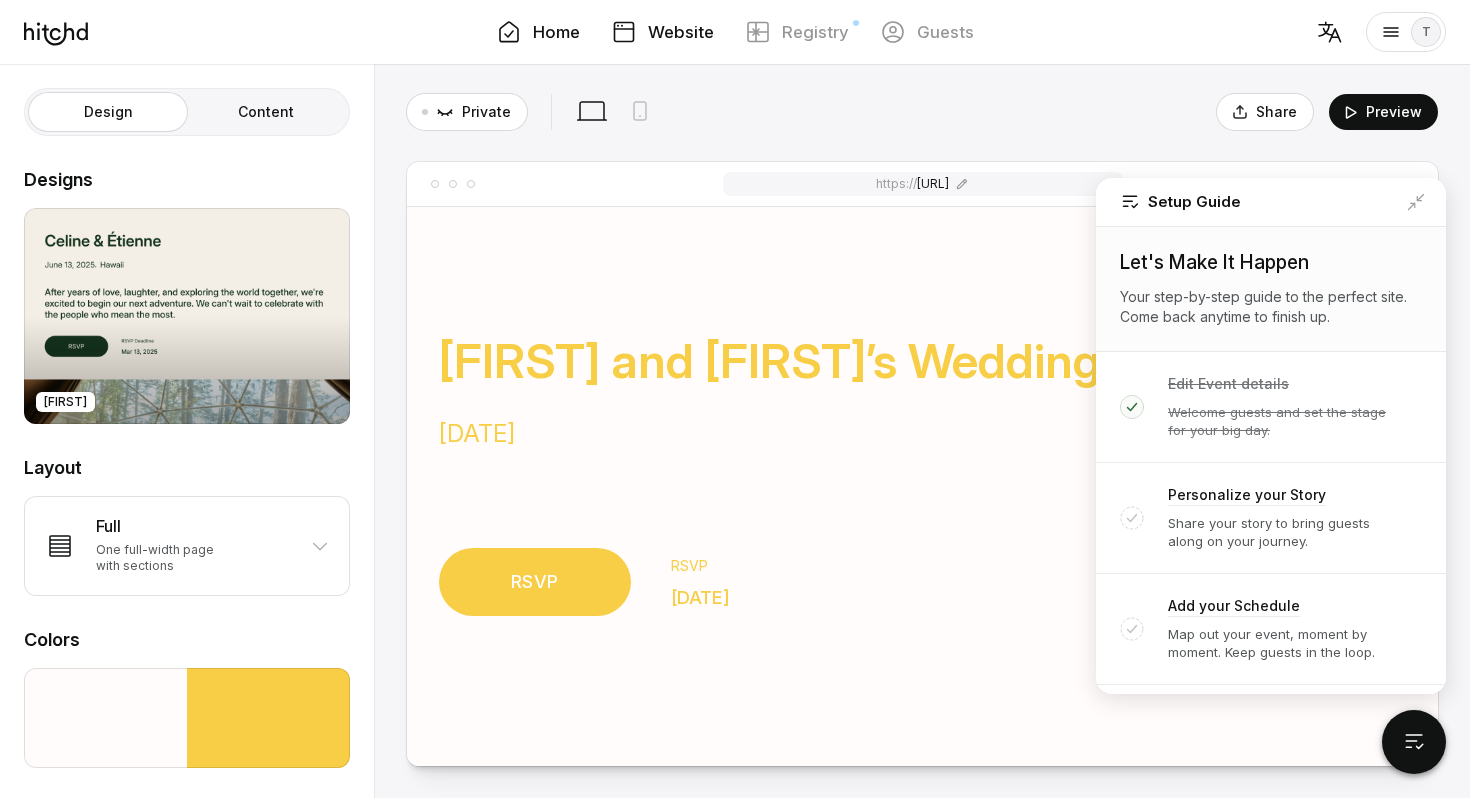 click on "Home" at bounding box center [538, 32] 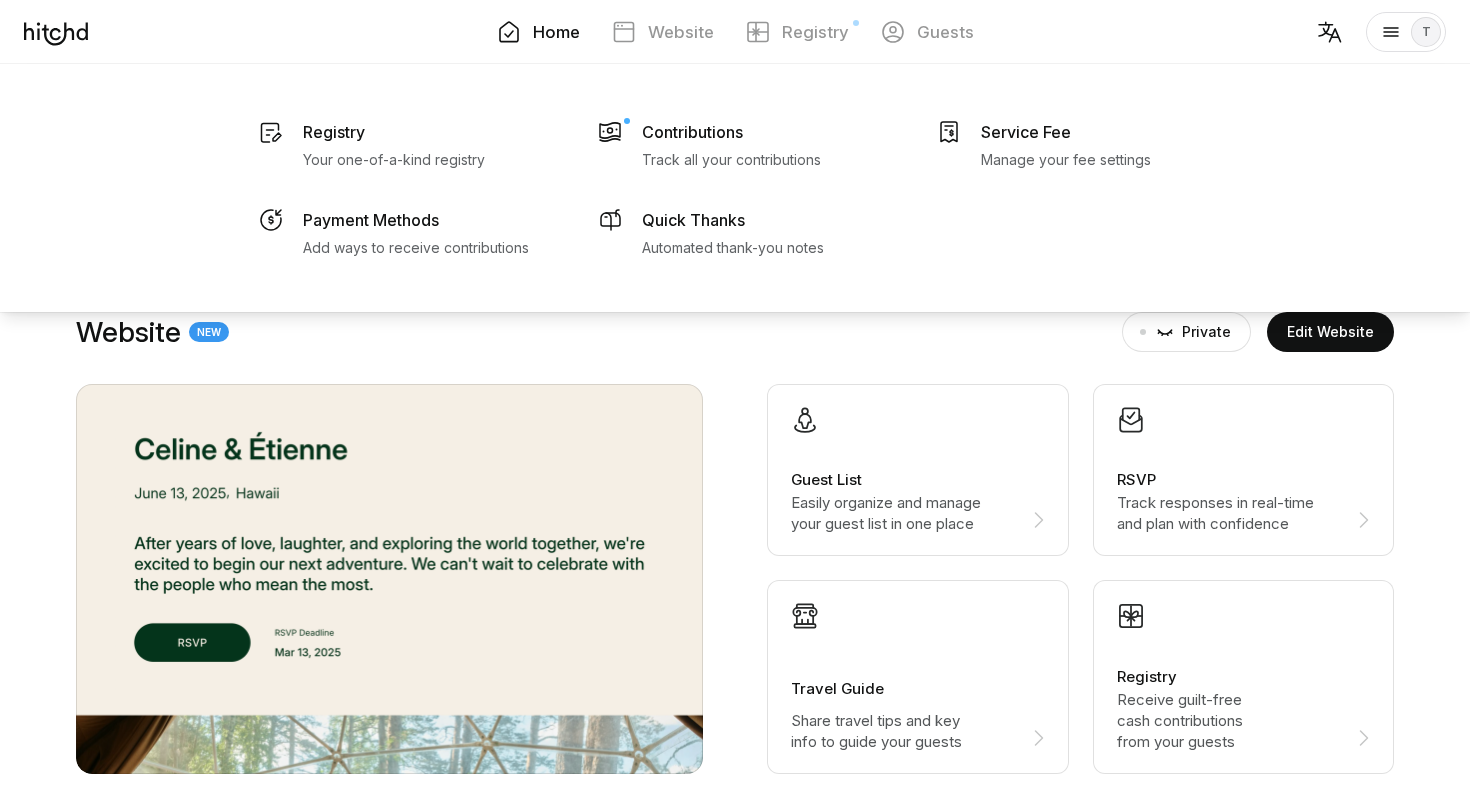 click on "Registry
Your one-of-a-kind registry
Payment Methods
Add ways to receive contributions
Contributions
Track all your contributions
Quick Thanks
Automated thank-you notes" at bounding box center [735, 188] 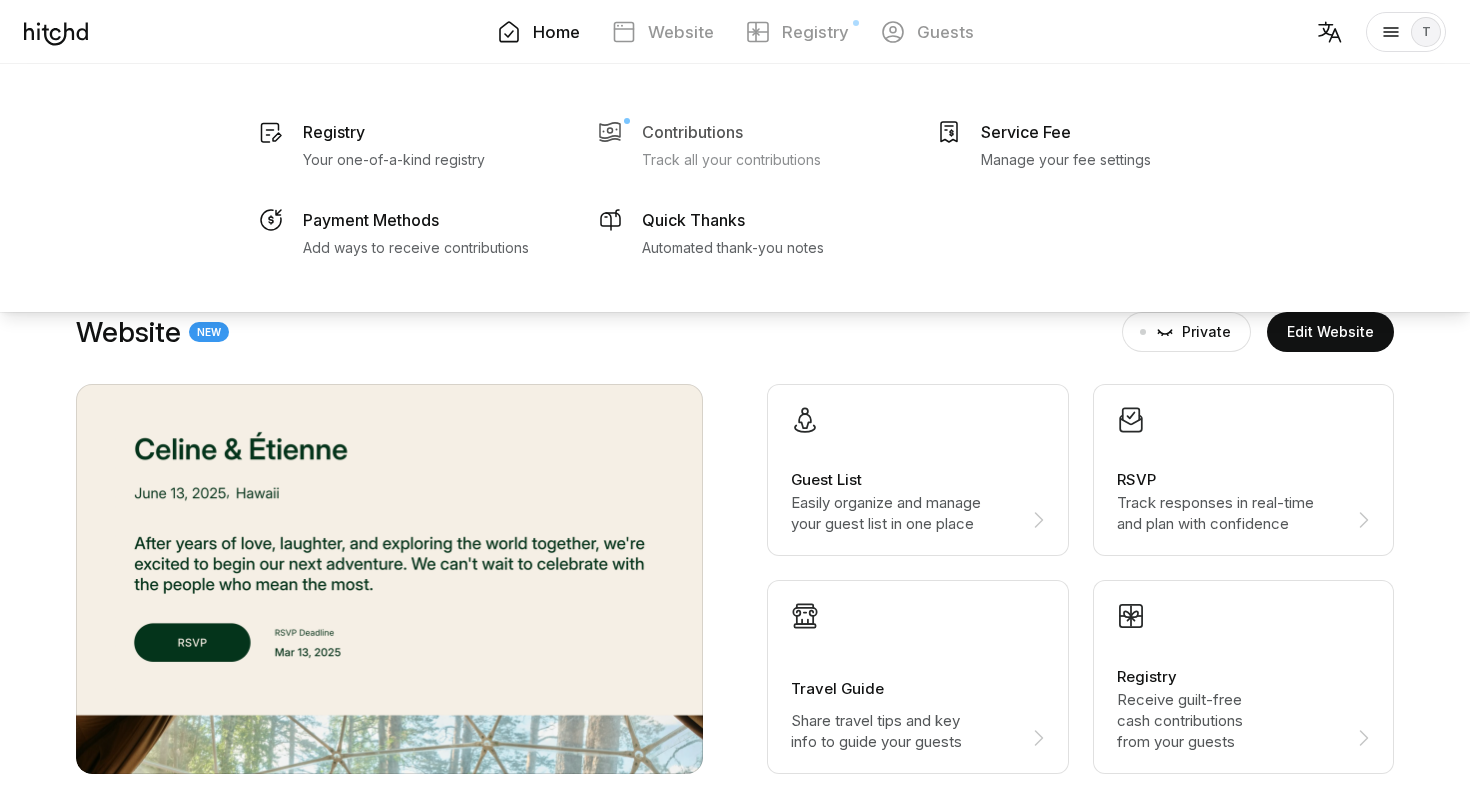 click on "Contributions" at bounding box center [334, 132] 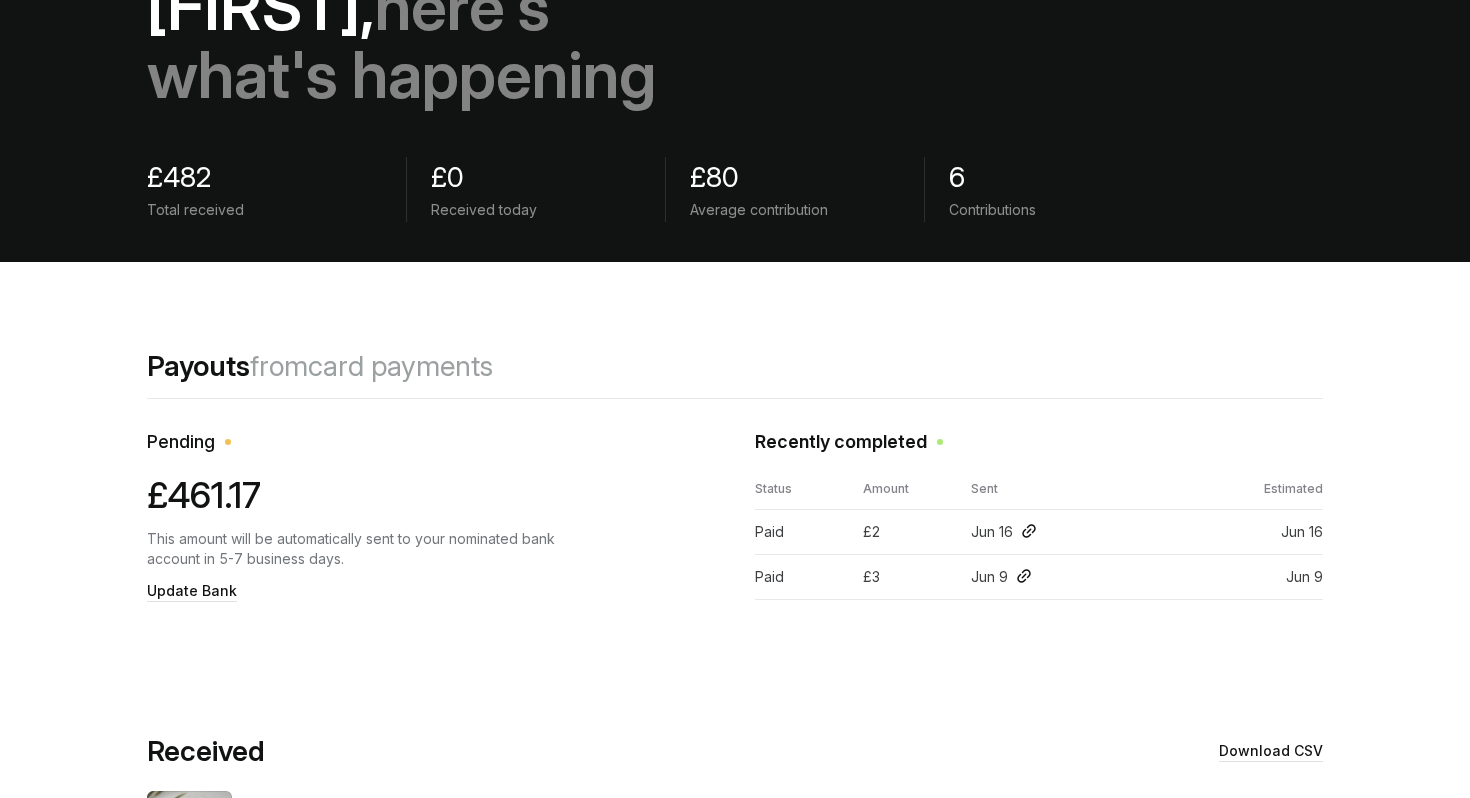scroll, scrollTop: 0, scrollLeft: 0, axis: both 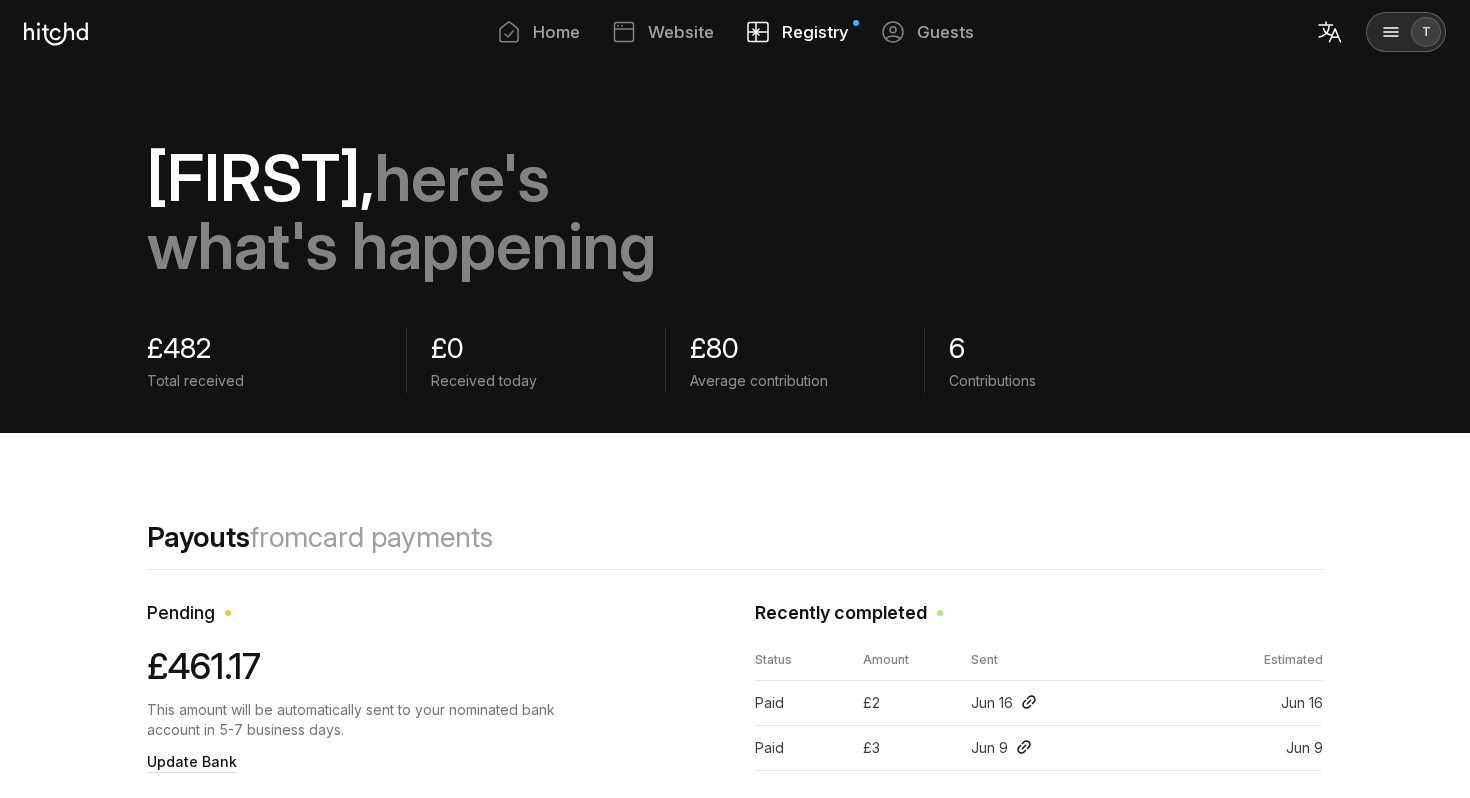 click on "Home
Website
Registry
Guests" at bounding box center (735, 32) 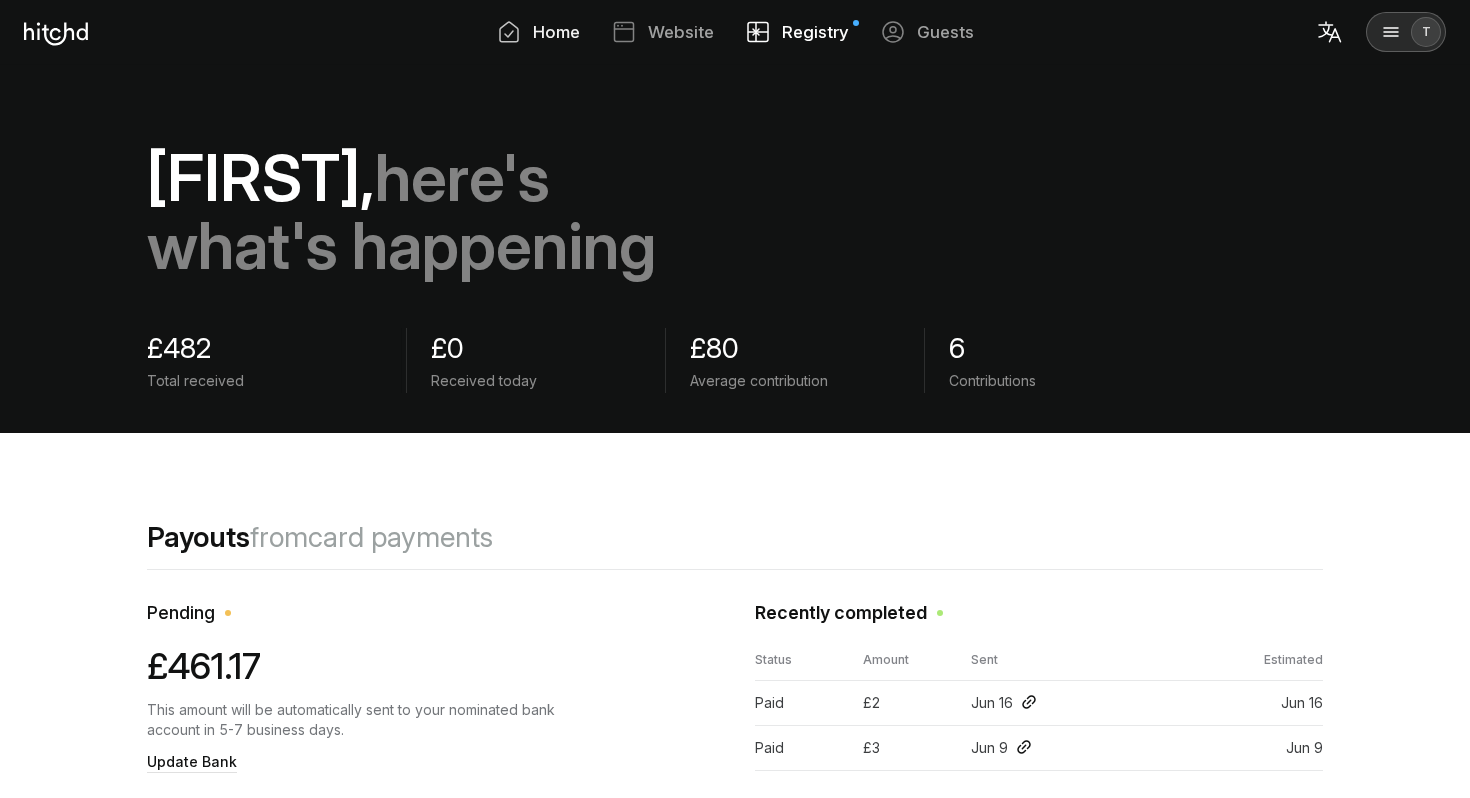 click on "Home" at bounding box center [556, 32] 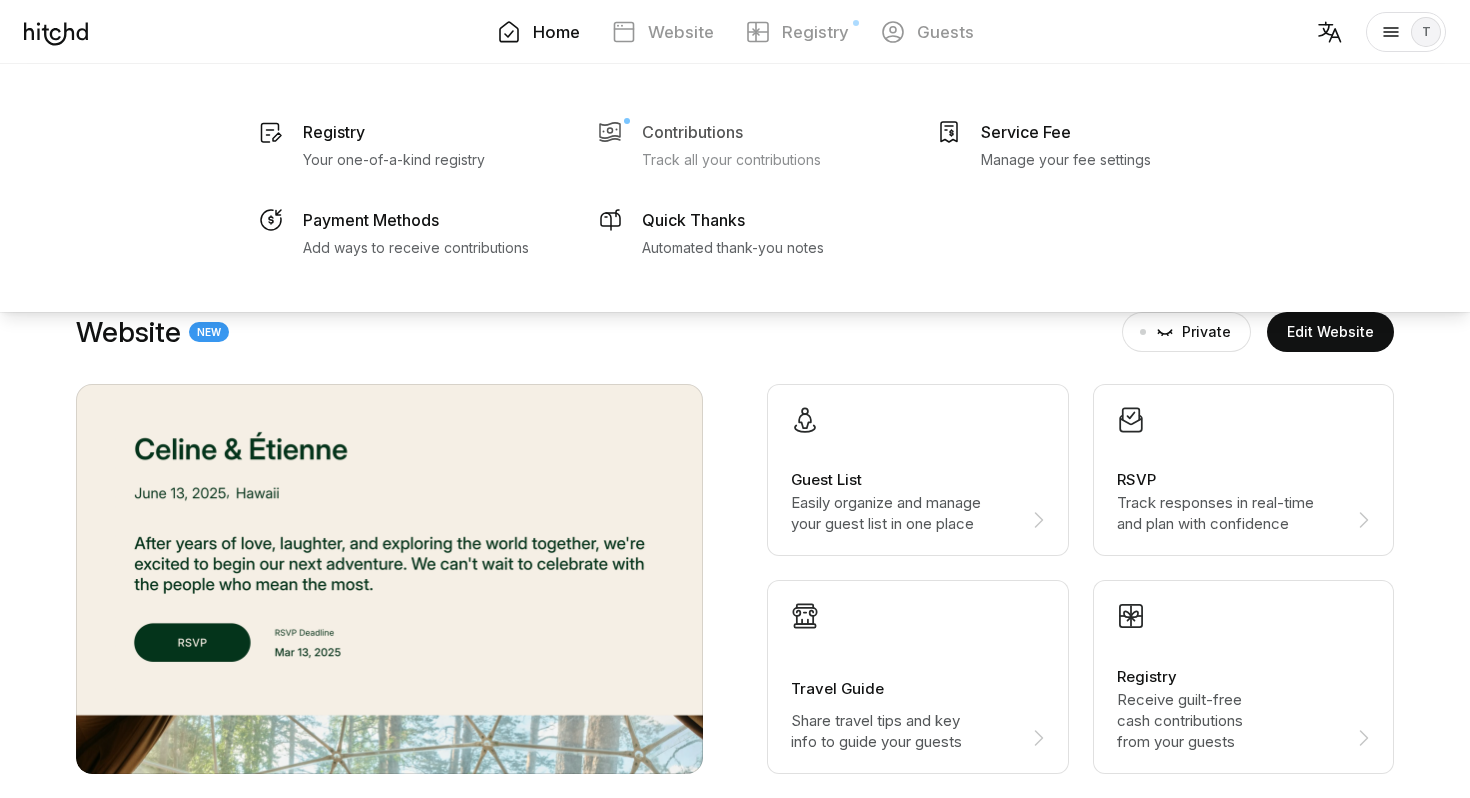 click on "Contributions" at bounding box center (334, 132) 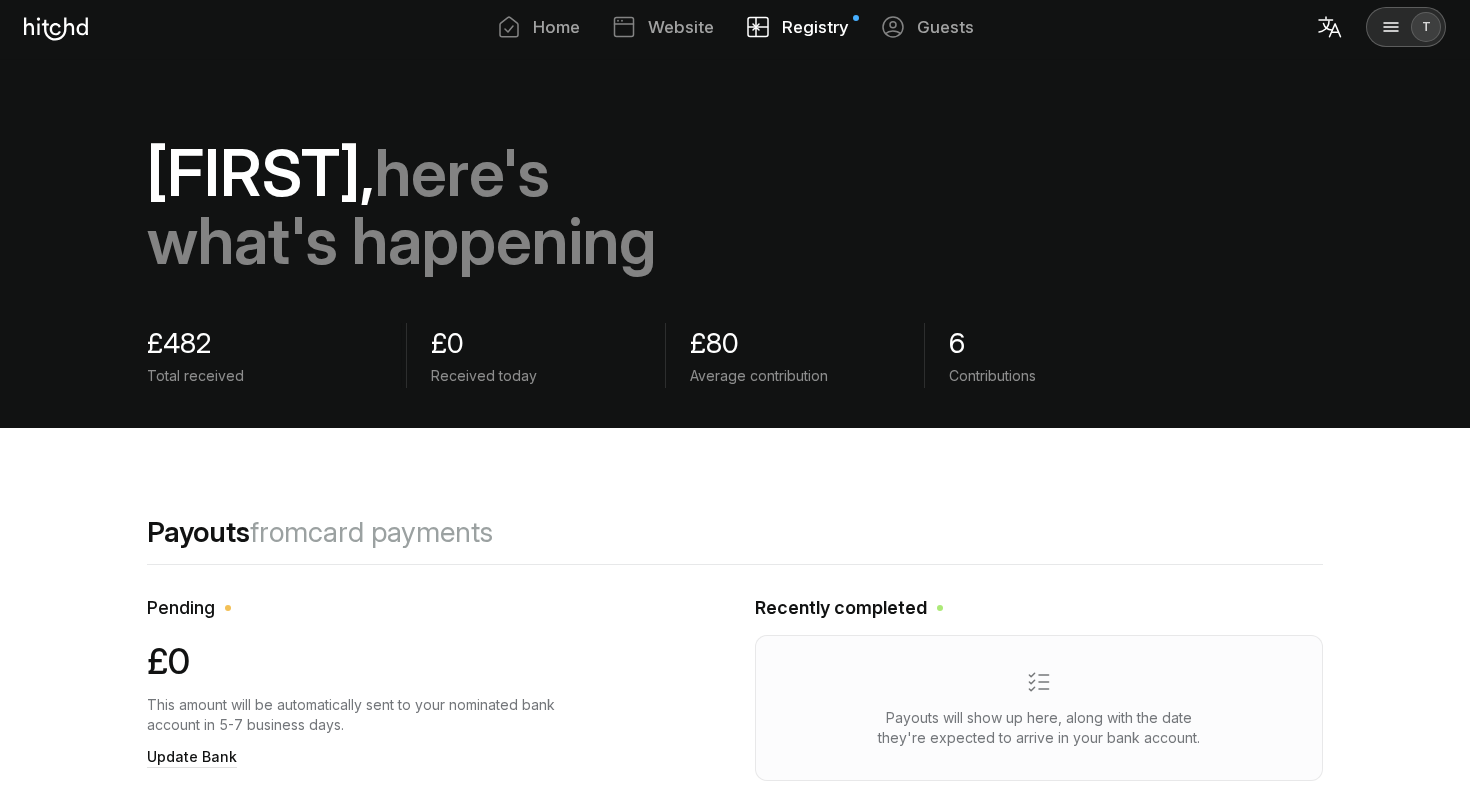 scroll, scrollTop: 0, scrollLeft: 0, axis: both 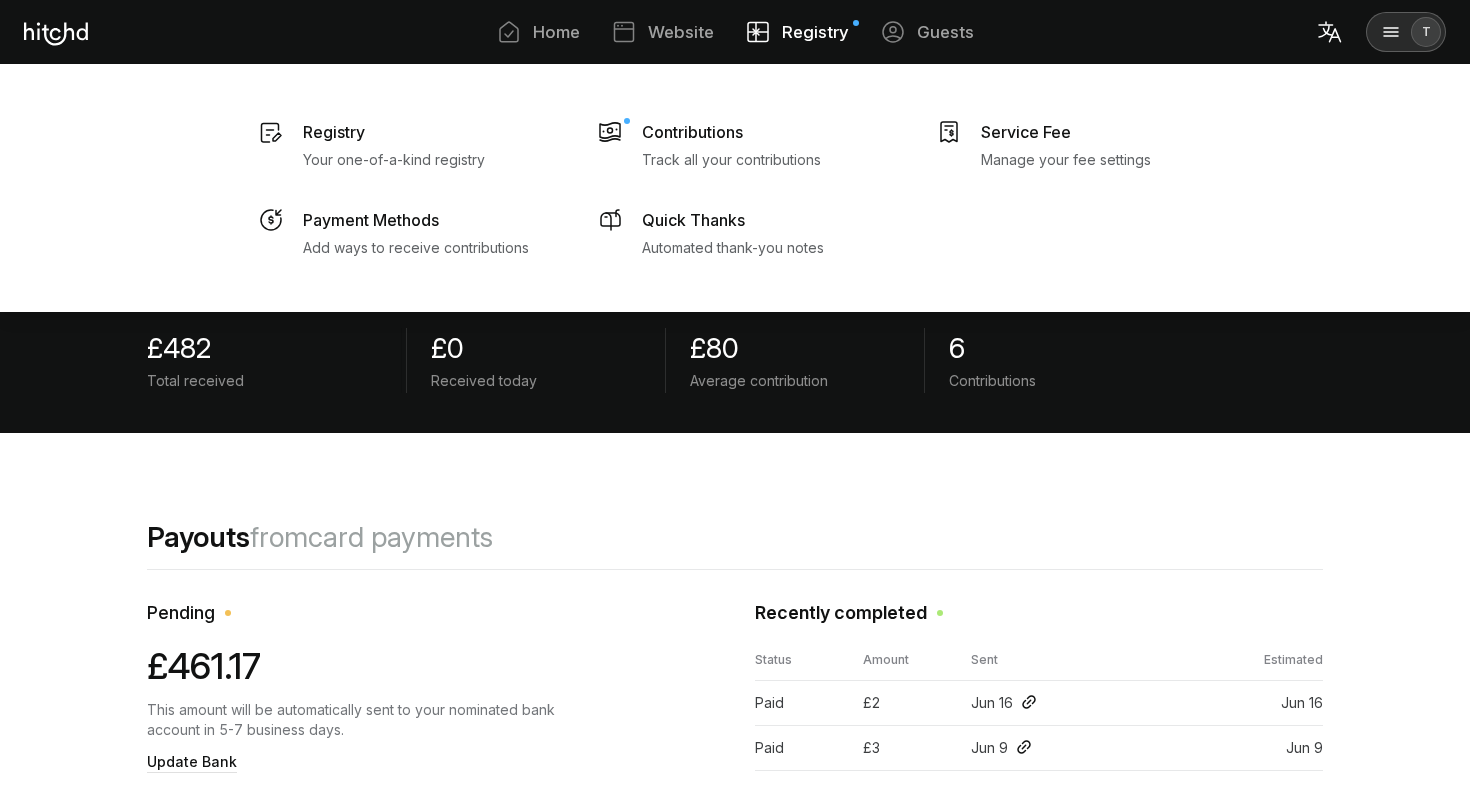 click on "Registry" at bounding box center (815, 32) 